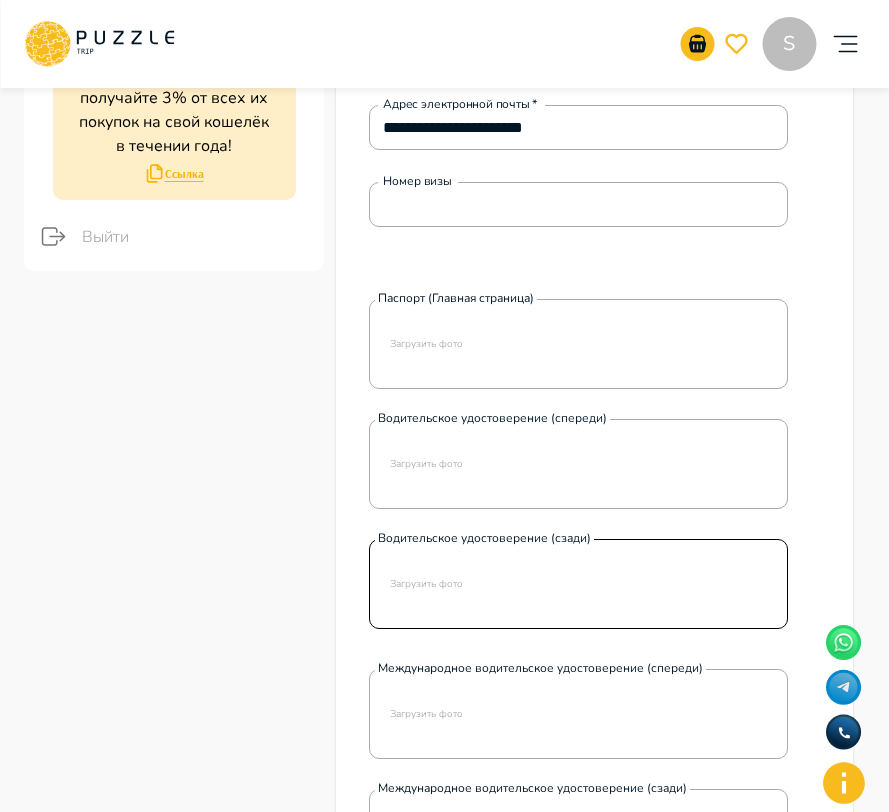 scroll, scrollTop: 0, scrollLeft: 0, axis: both 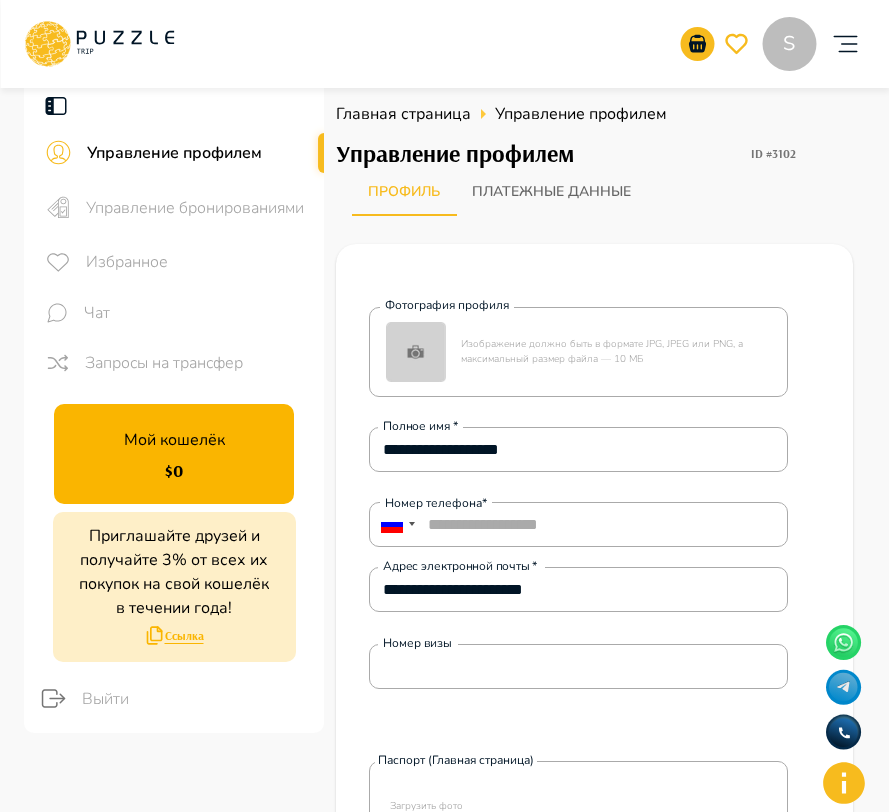 click on "Управление бронированиями" at bounding box center (197, 208) 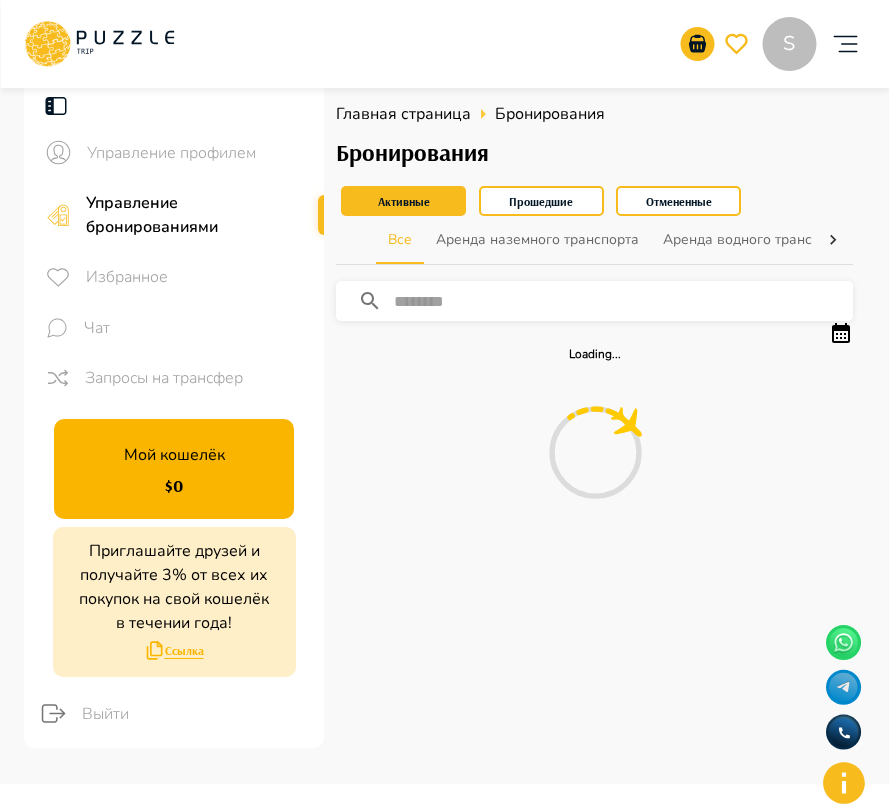 click 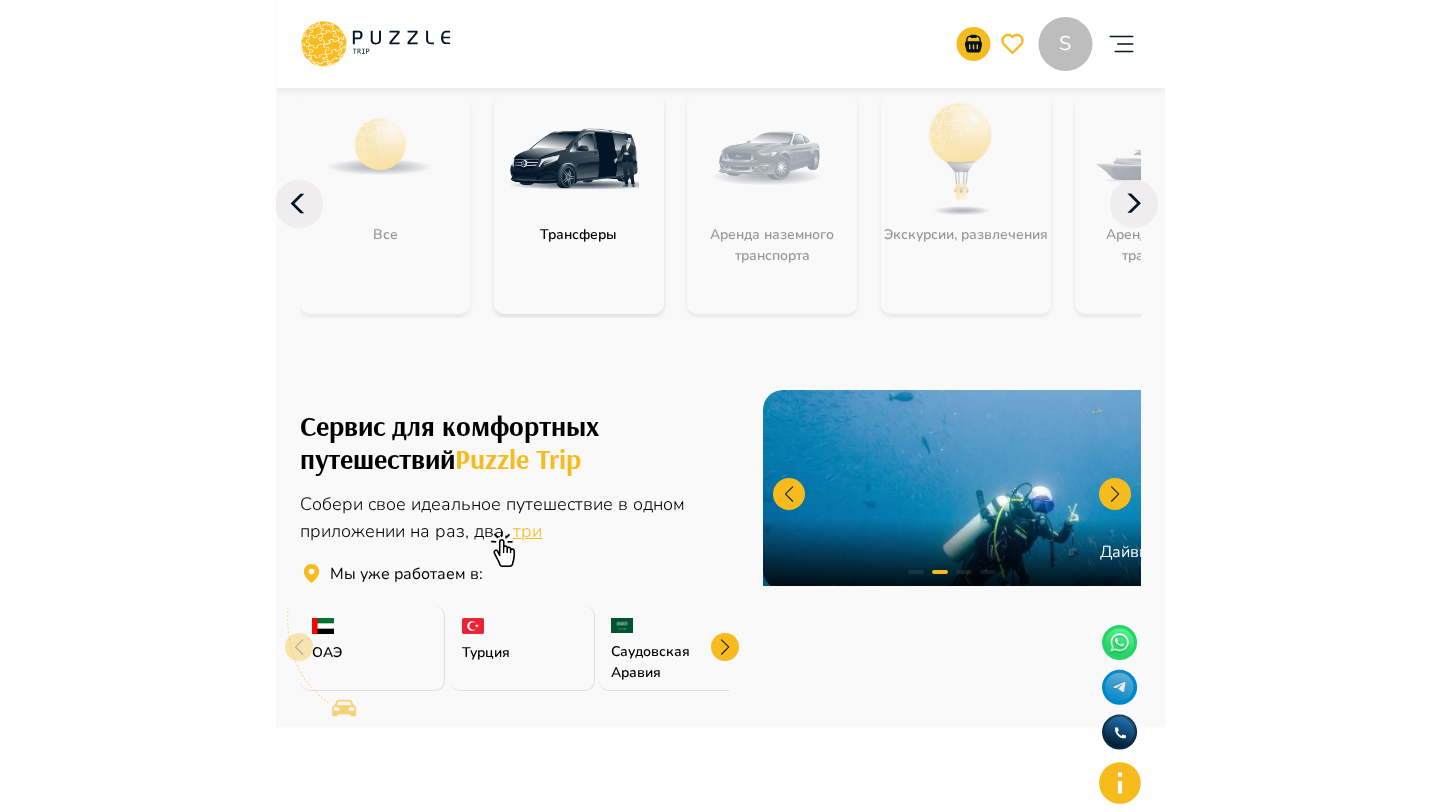 scroll, scrollTop: 223, scrollLeft: 0, axis: vertical 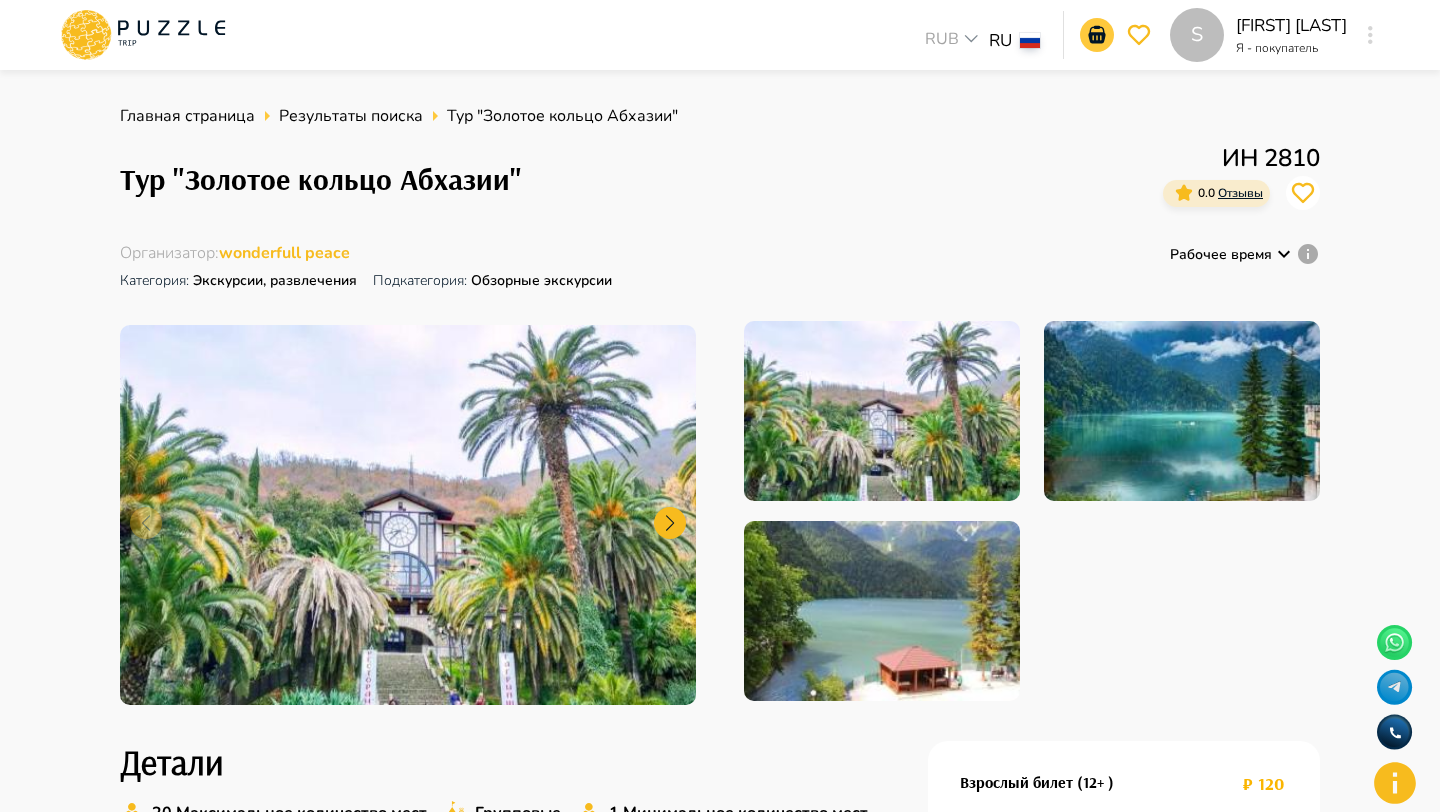 click 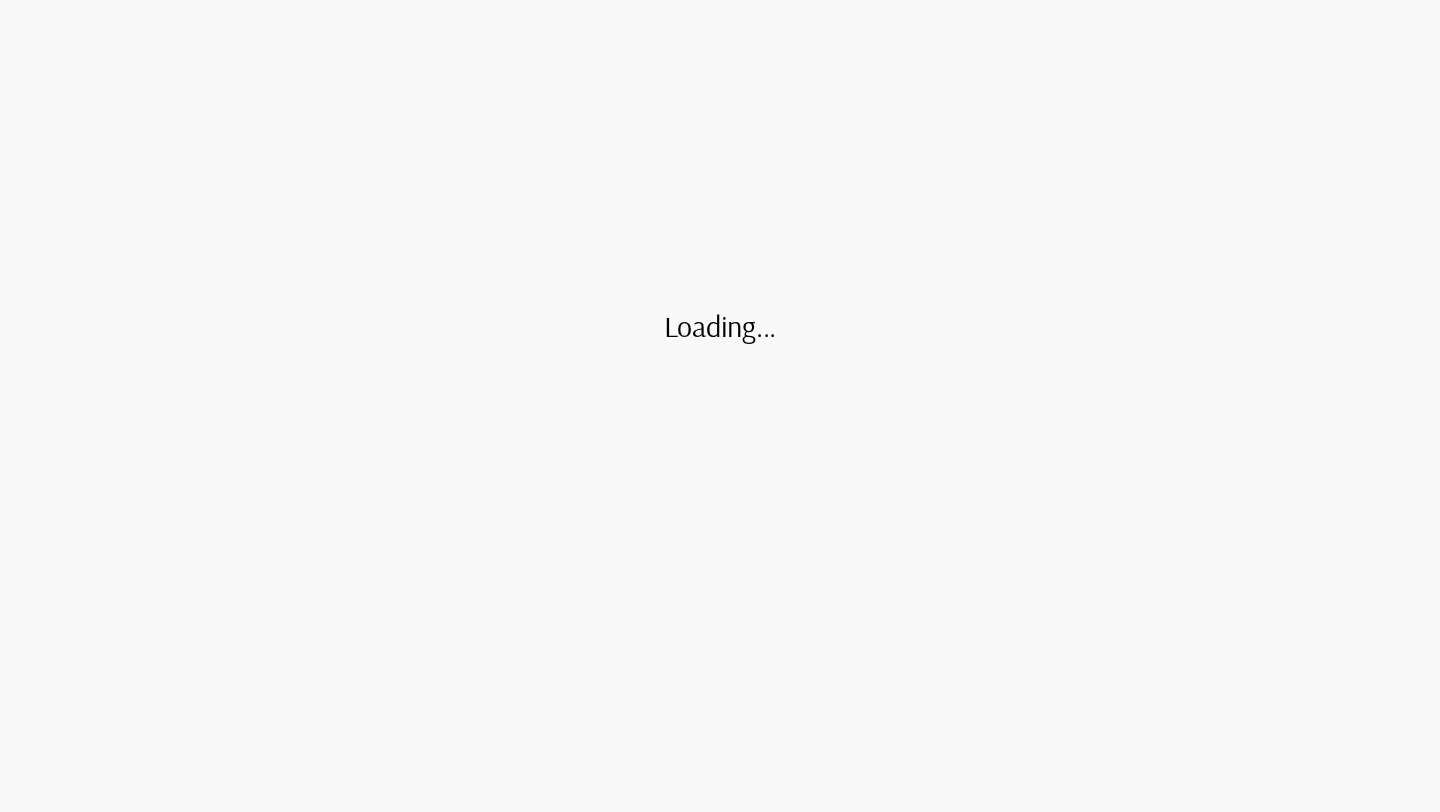 scroll, scrollTop: 0, scrollLeft: 0, axis: both 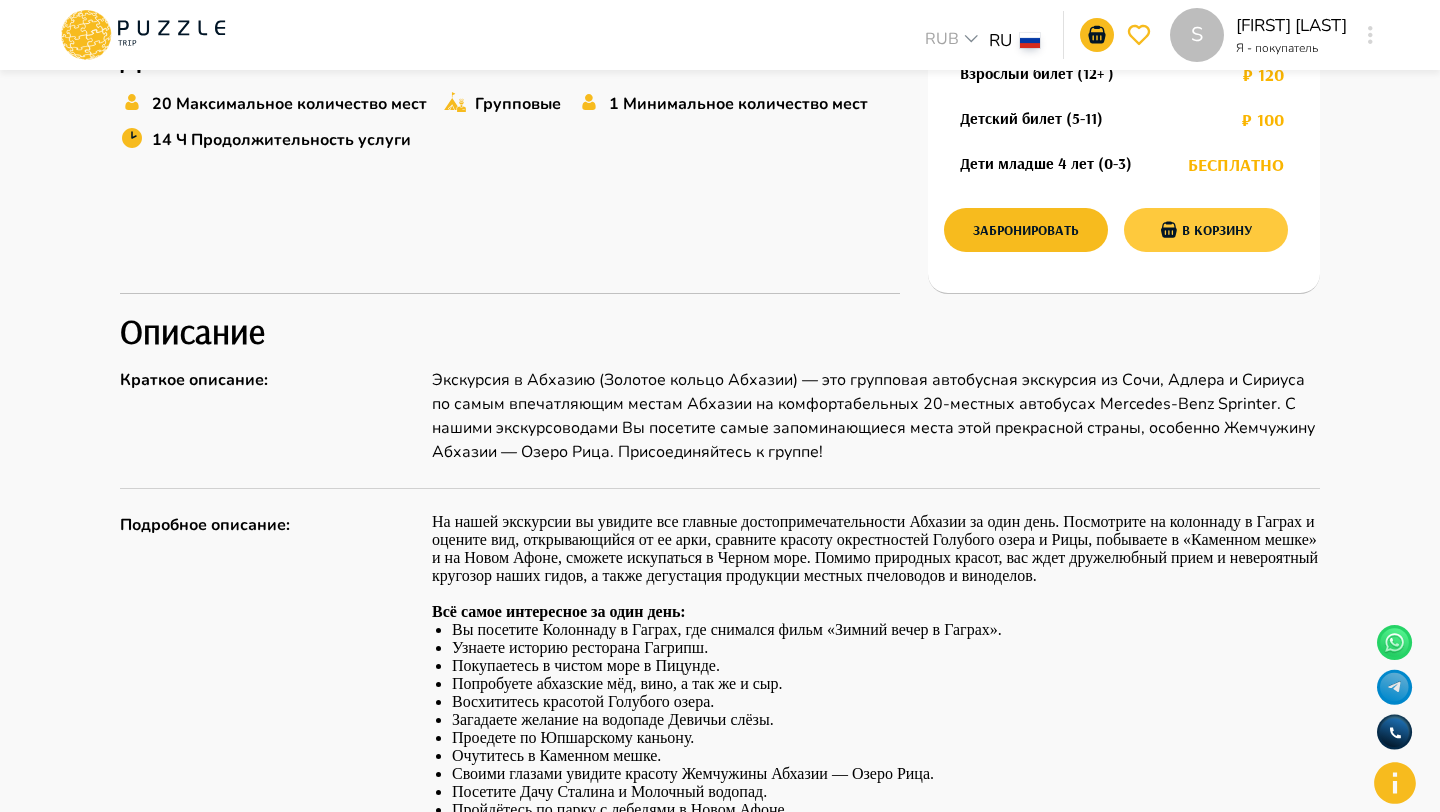 click 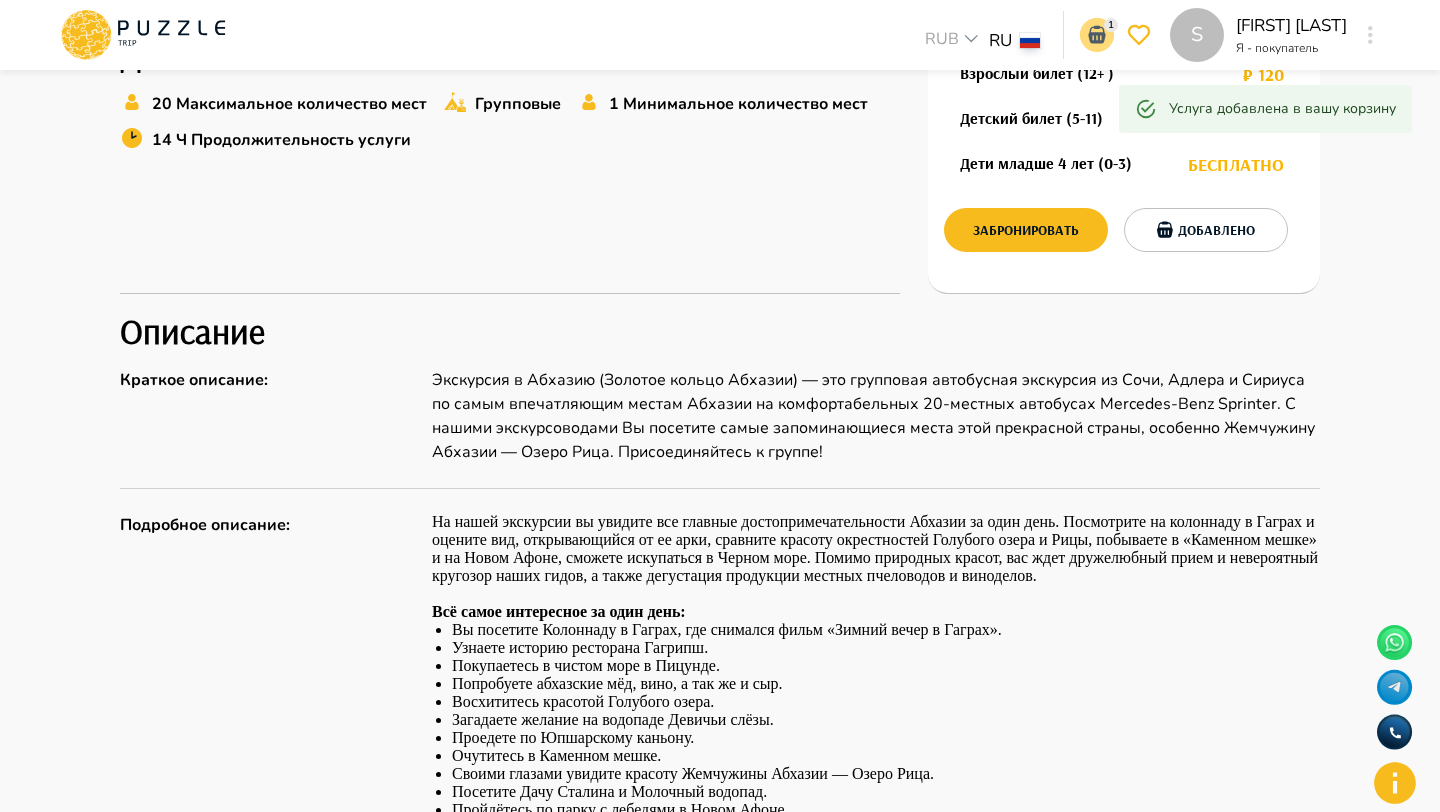 click 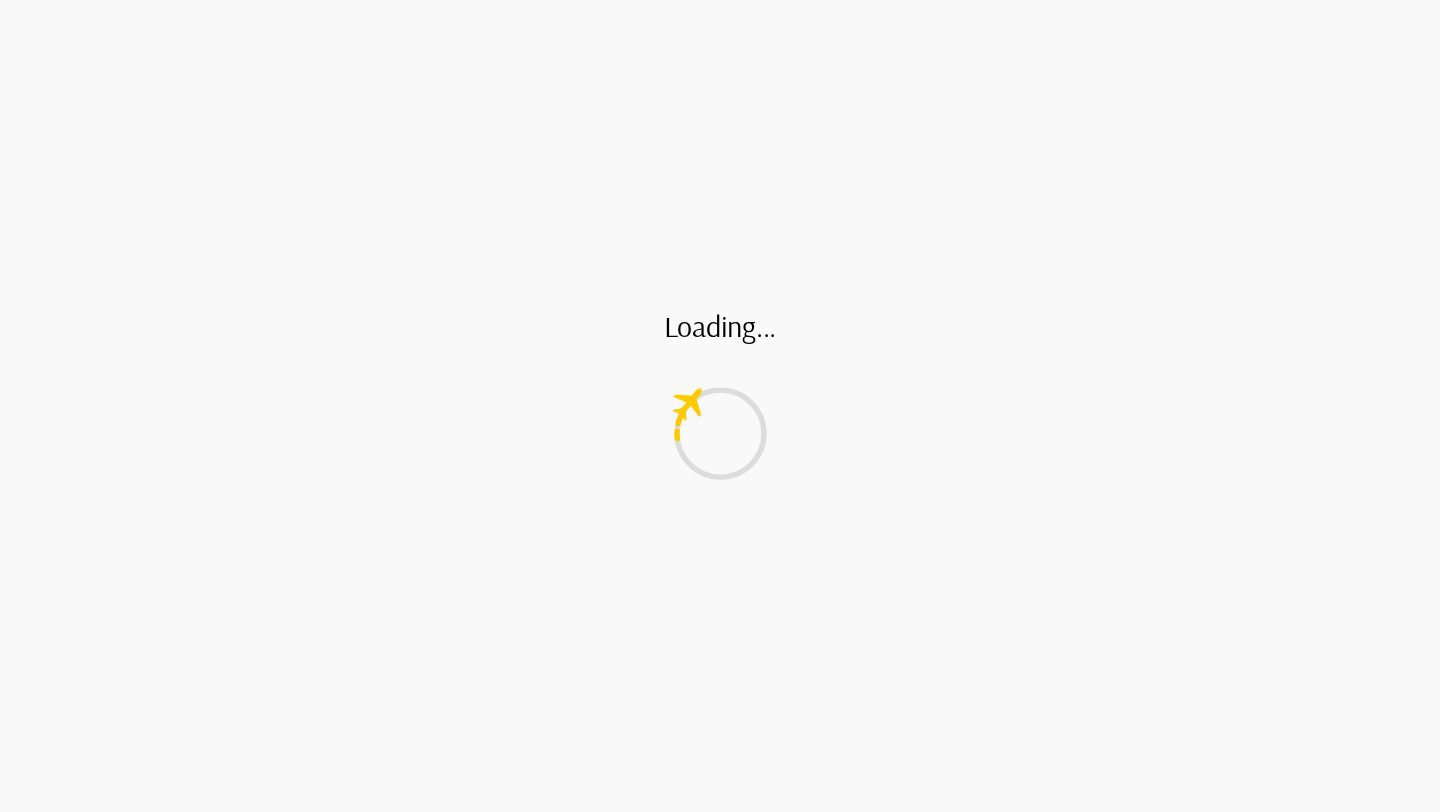 scroll, scrollTop: 0, scrollLeft: 0, axis: both 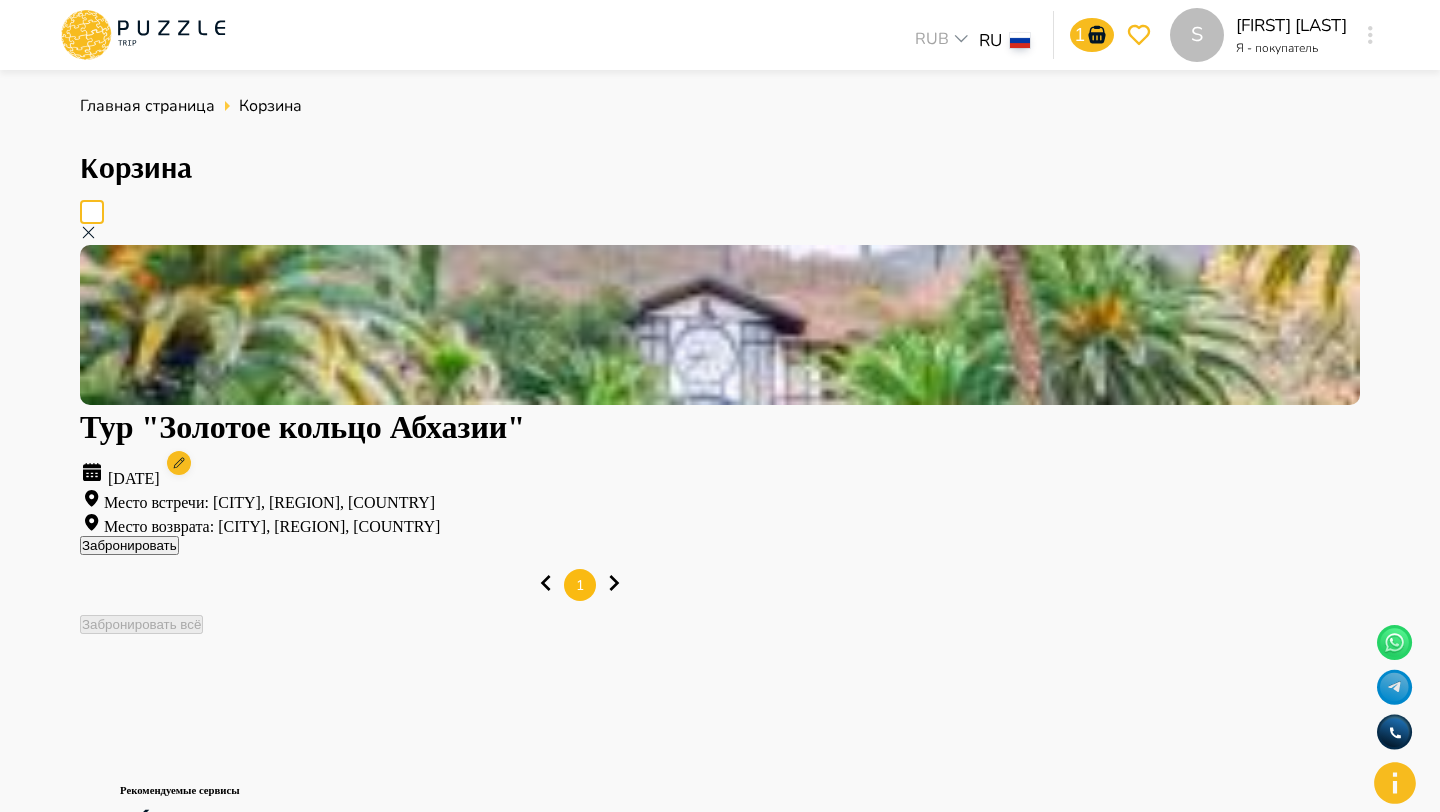 click on "Забронировать" at bounding box center (129, 545) 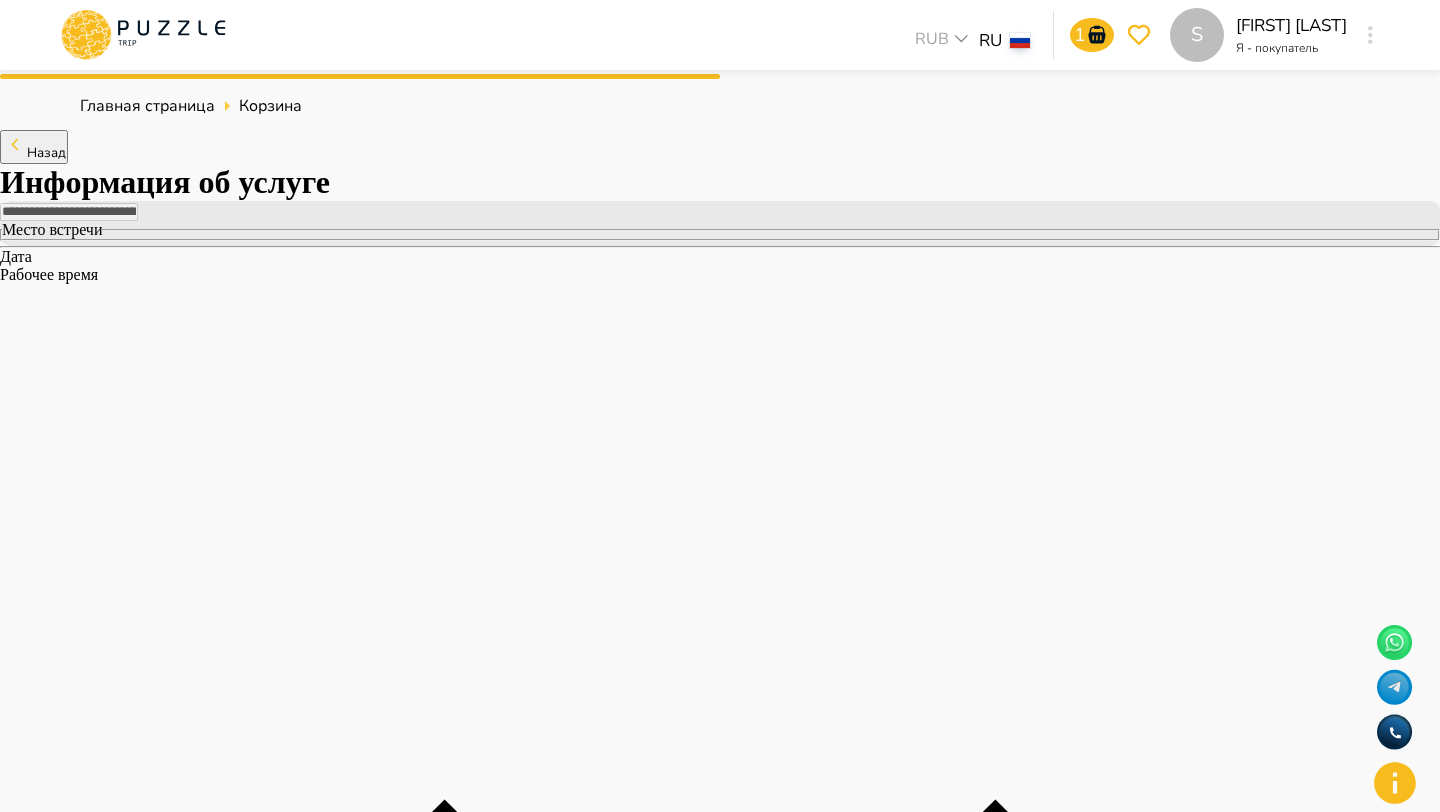 click on "**********" at bounding box center [720, 3769] 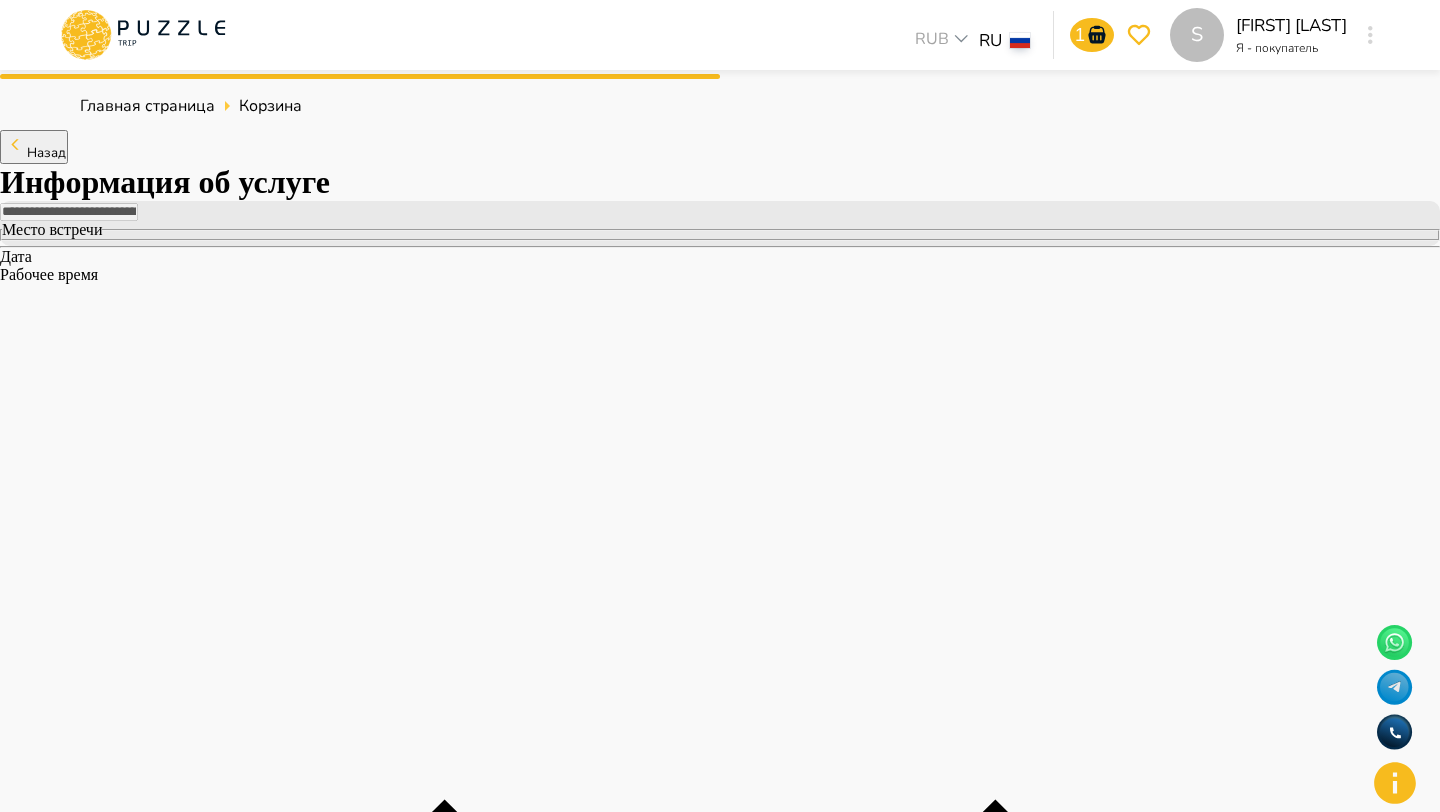 click at bounding box center [720, 7538] 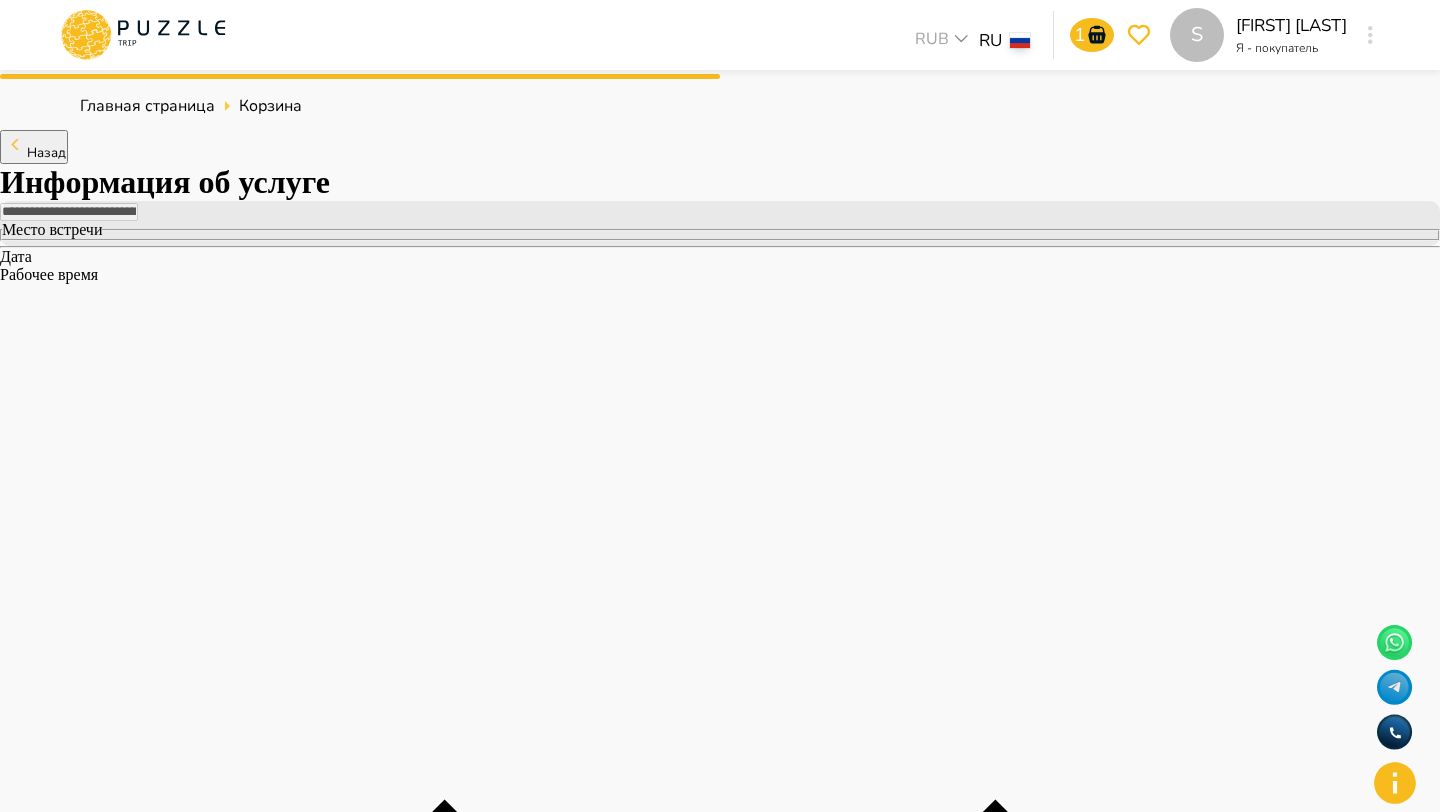 click 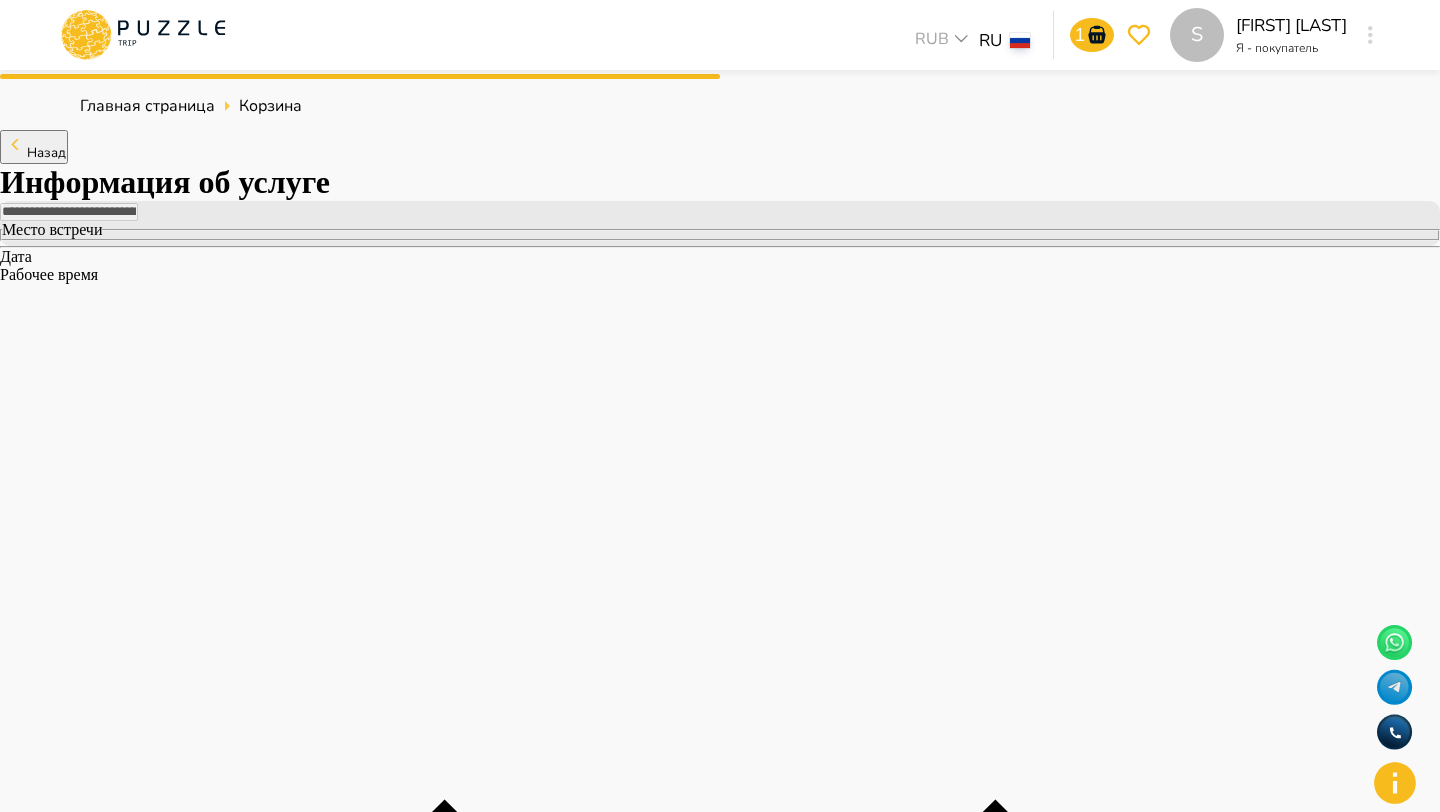 click on "Профиль" at bounding box center [720, 7627] 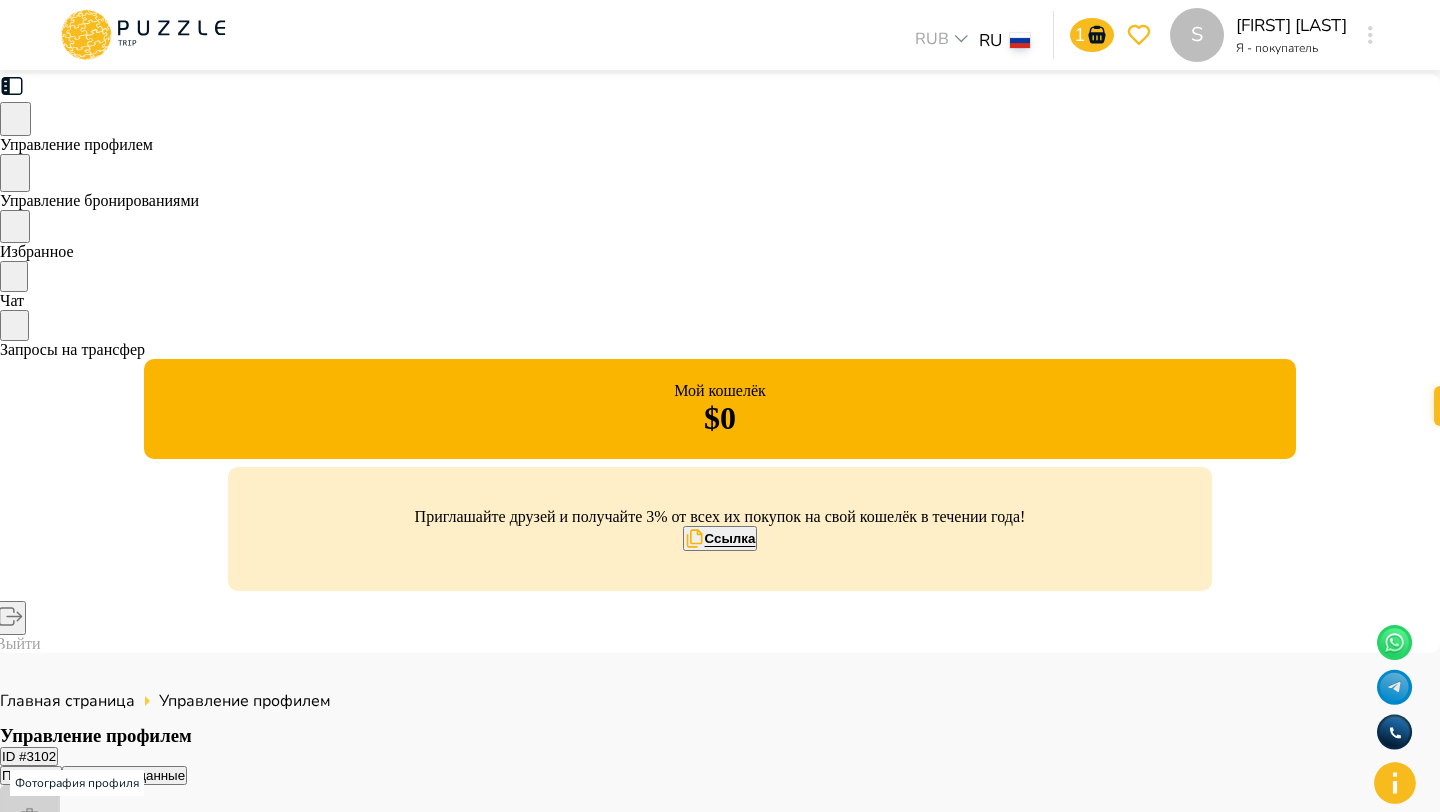 click on "Управление бронированиями" at bounding box center (99, 200) 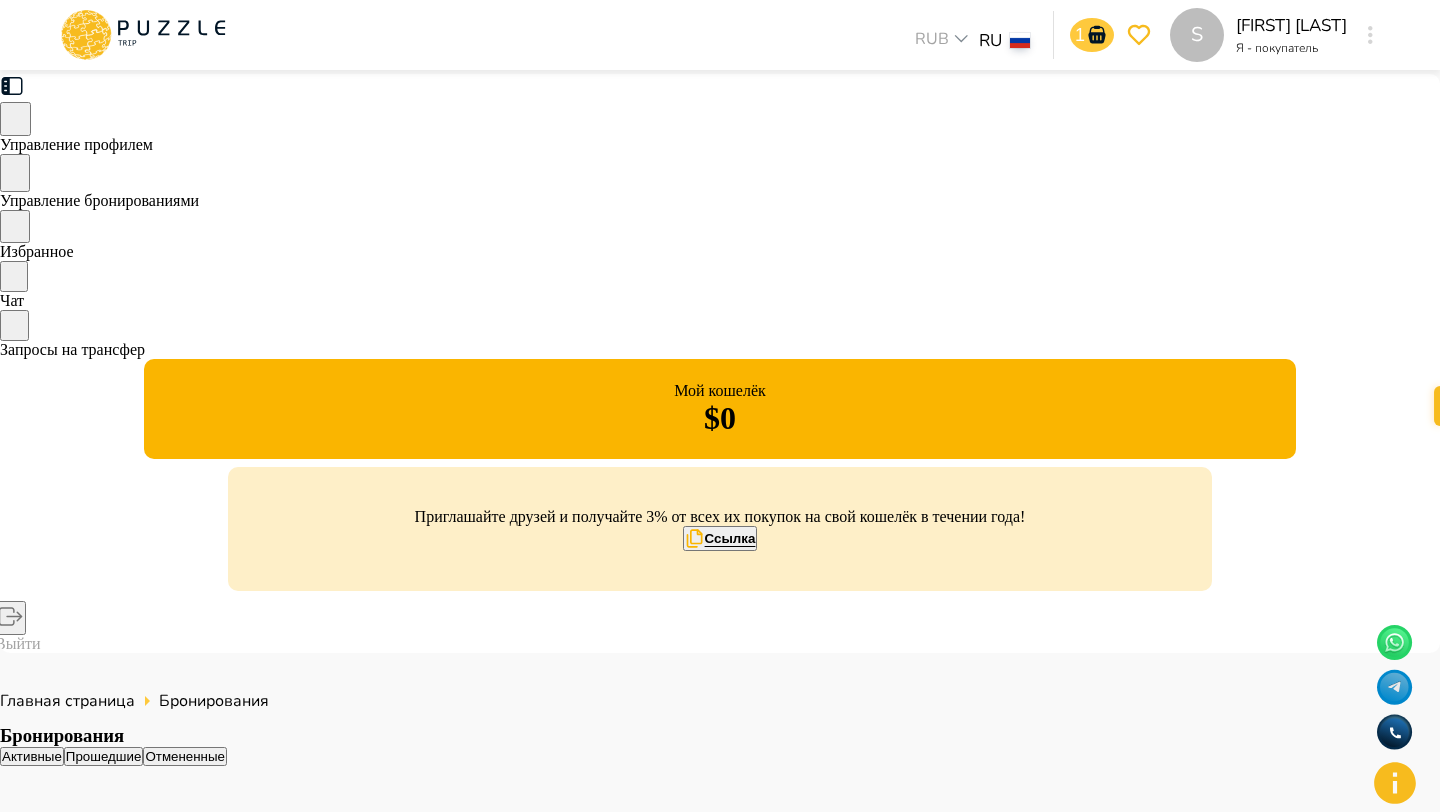 click on "1" at bounding box center [1092, 35] 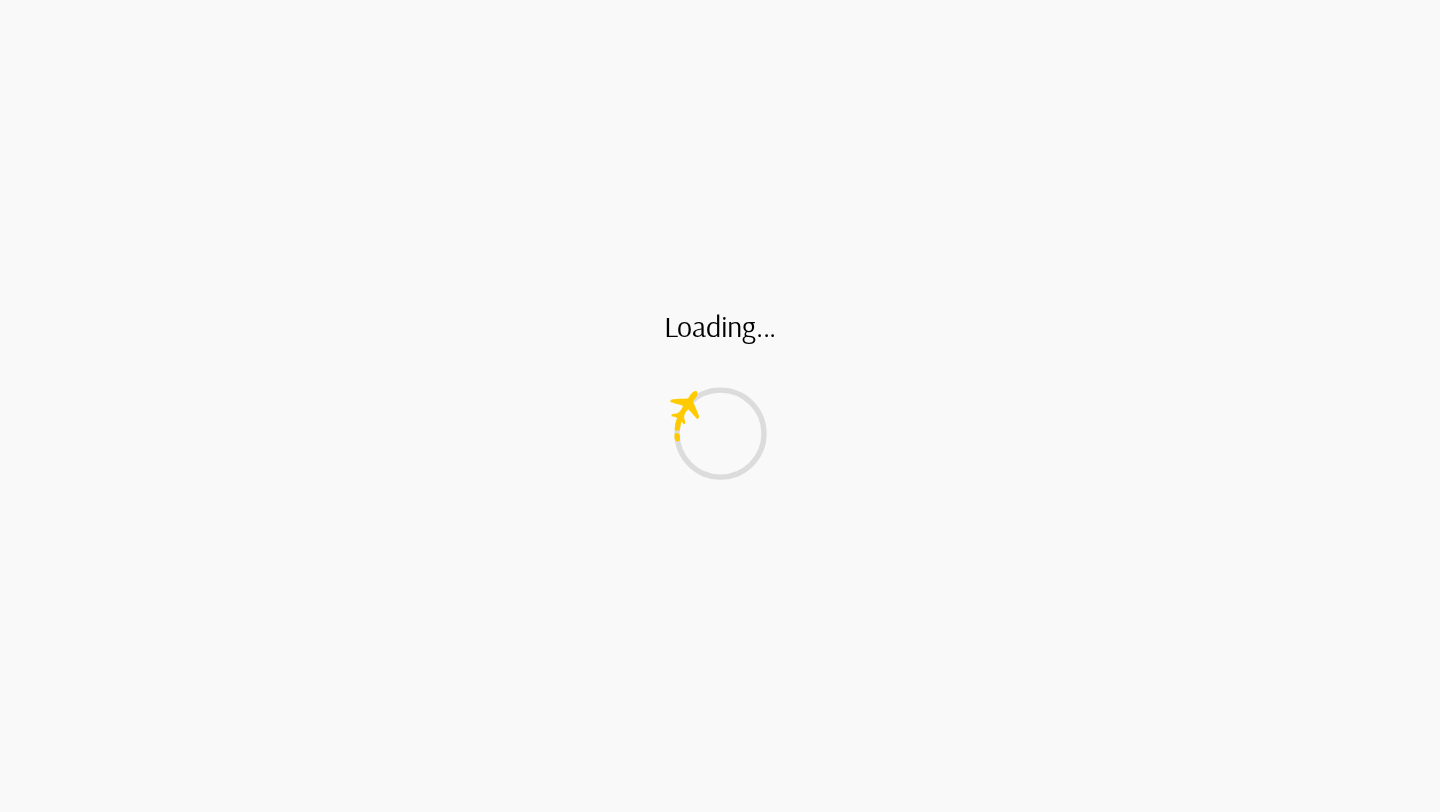 scroll, scrollTop: 0, scrollLeft: 0, axis: both 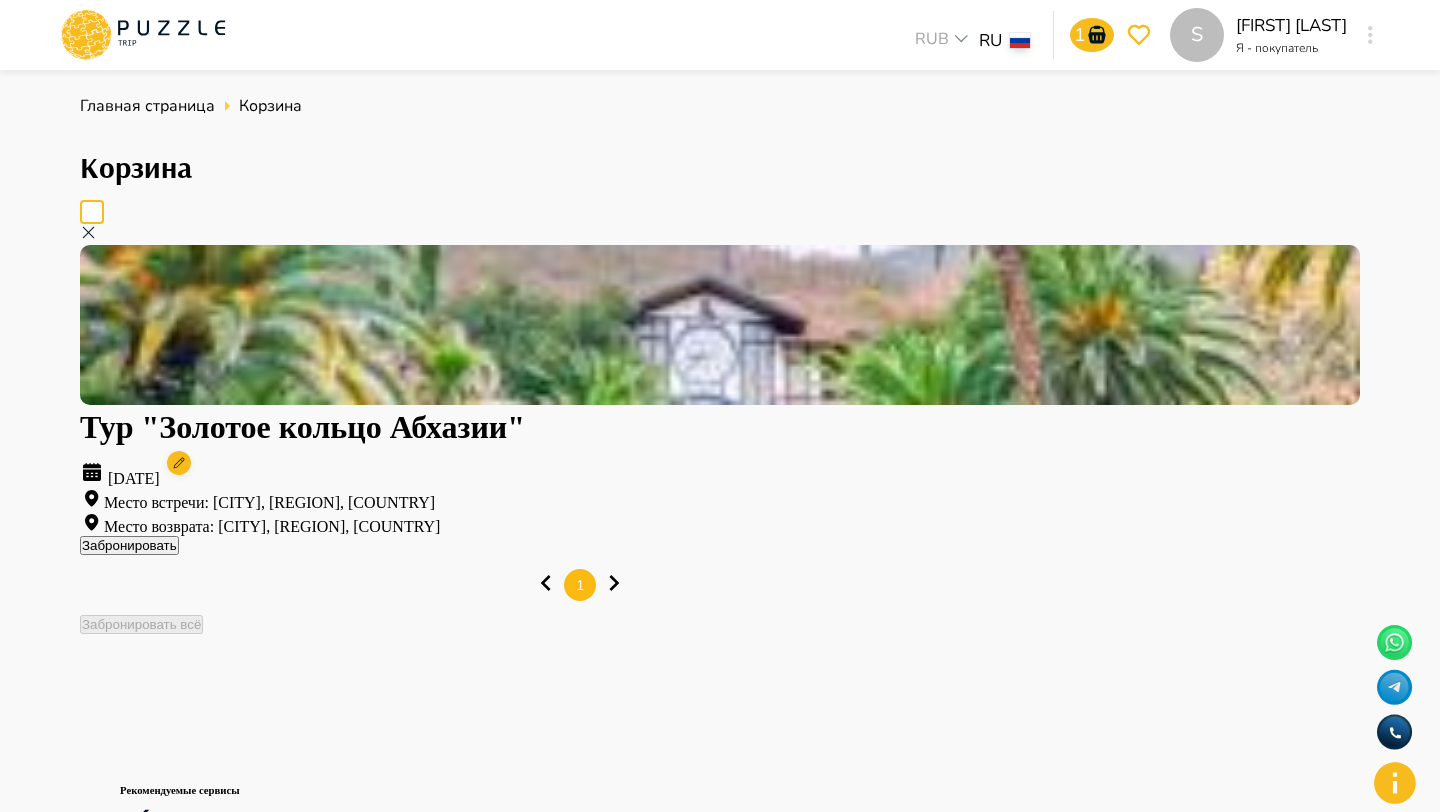 click 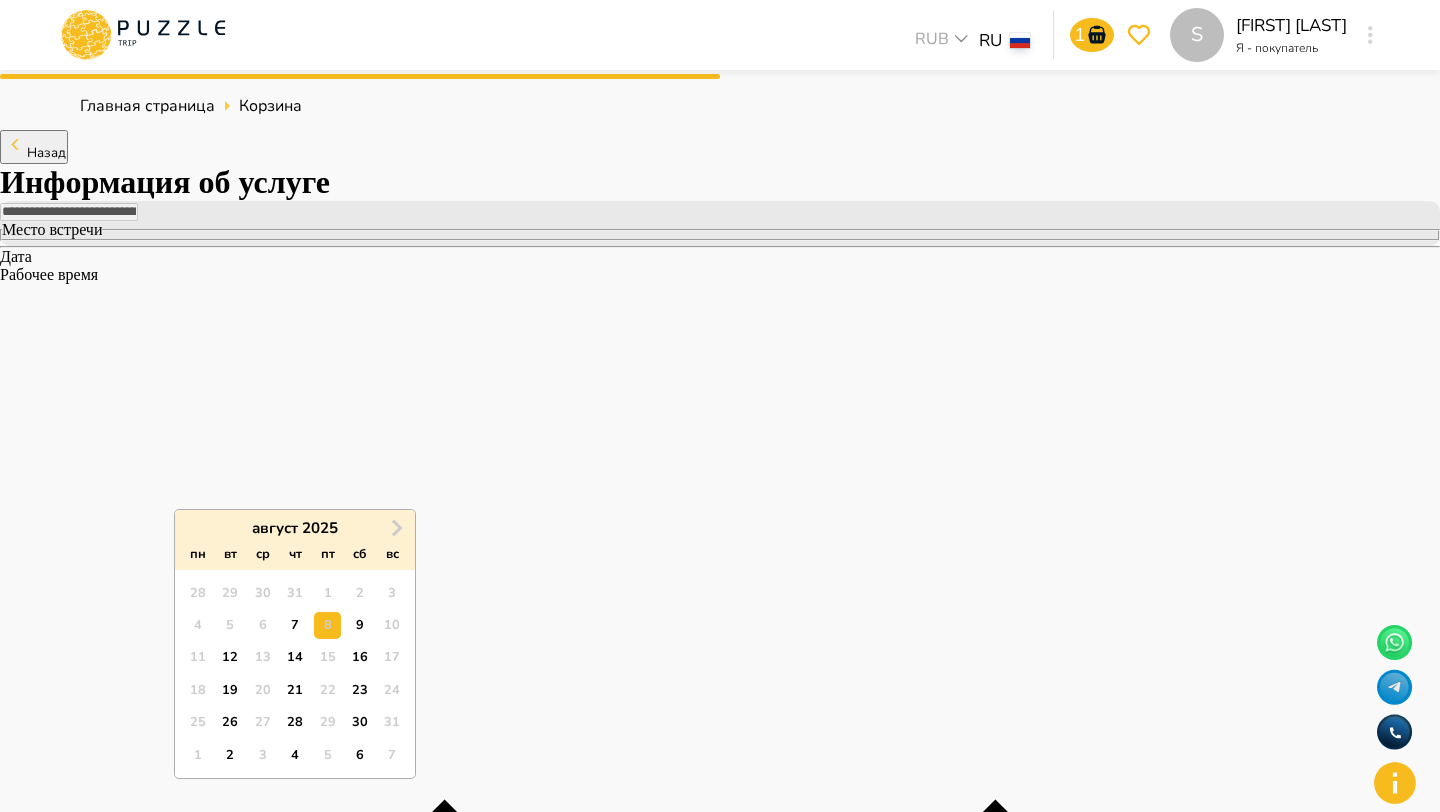 click on "**********" at bounding box center [720, 1798] 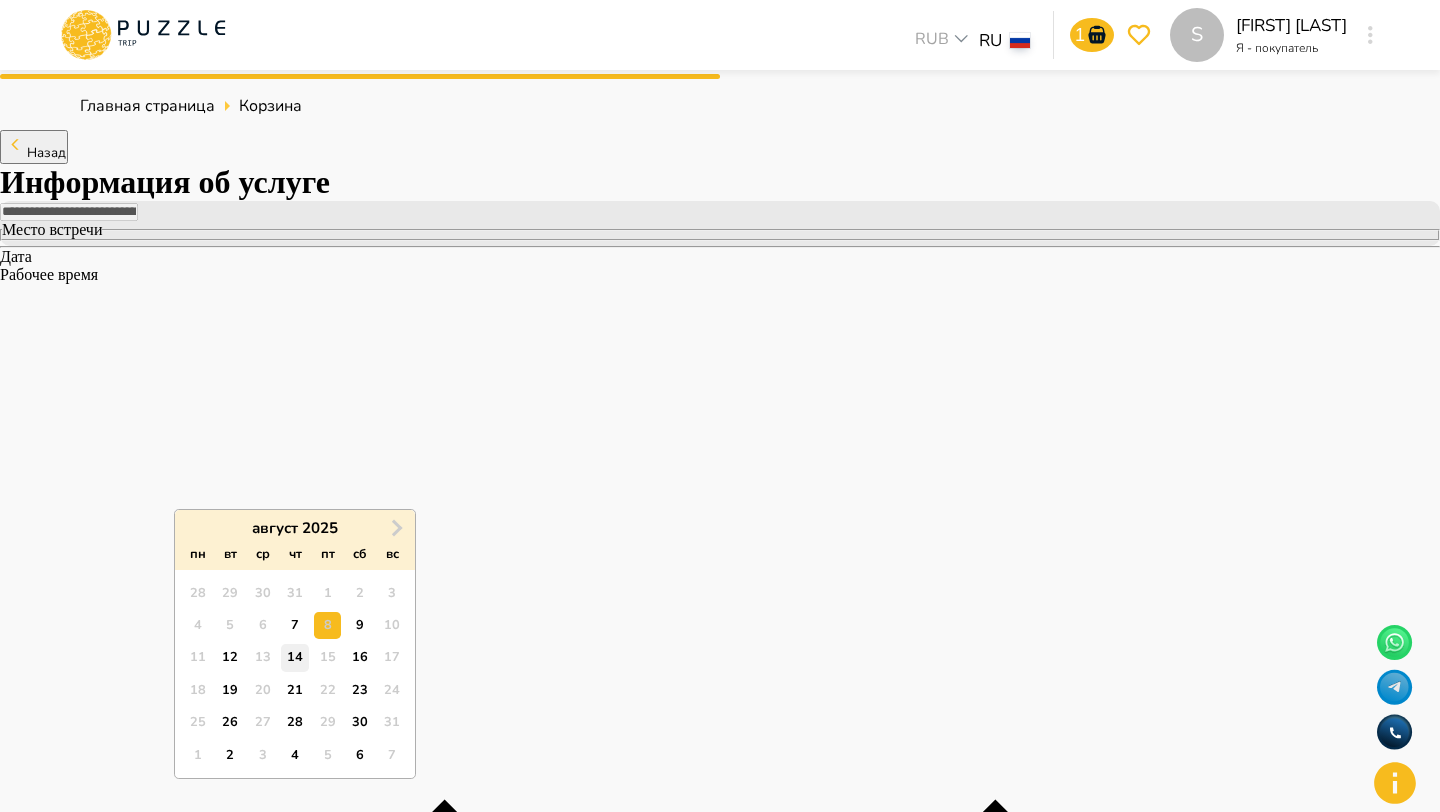 click on "14" at bounding box center [294, 657] 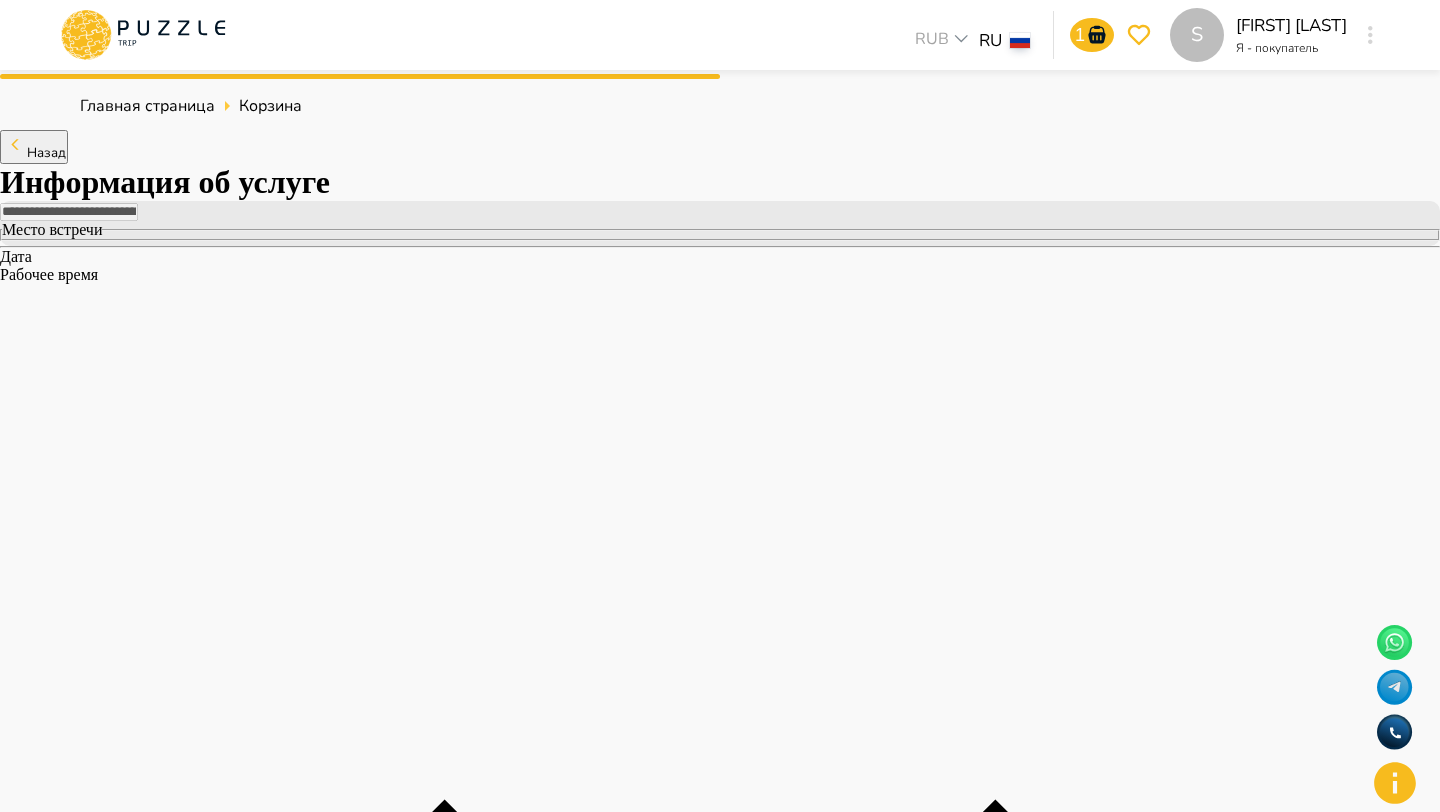 click on "Назад" at bounding box center [34, 147] 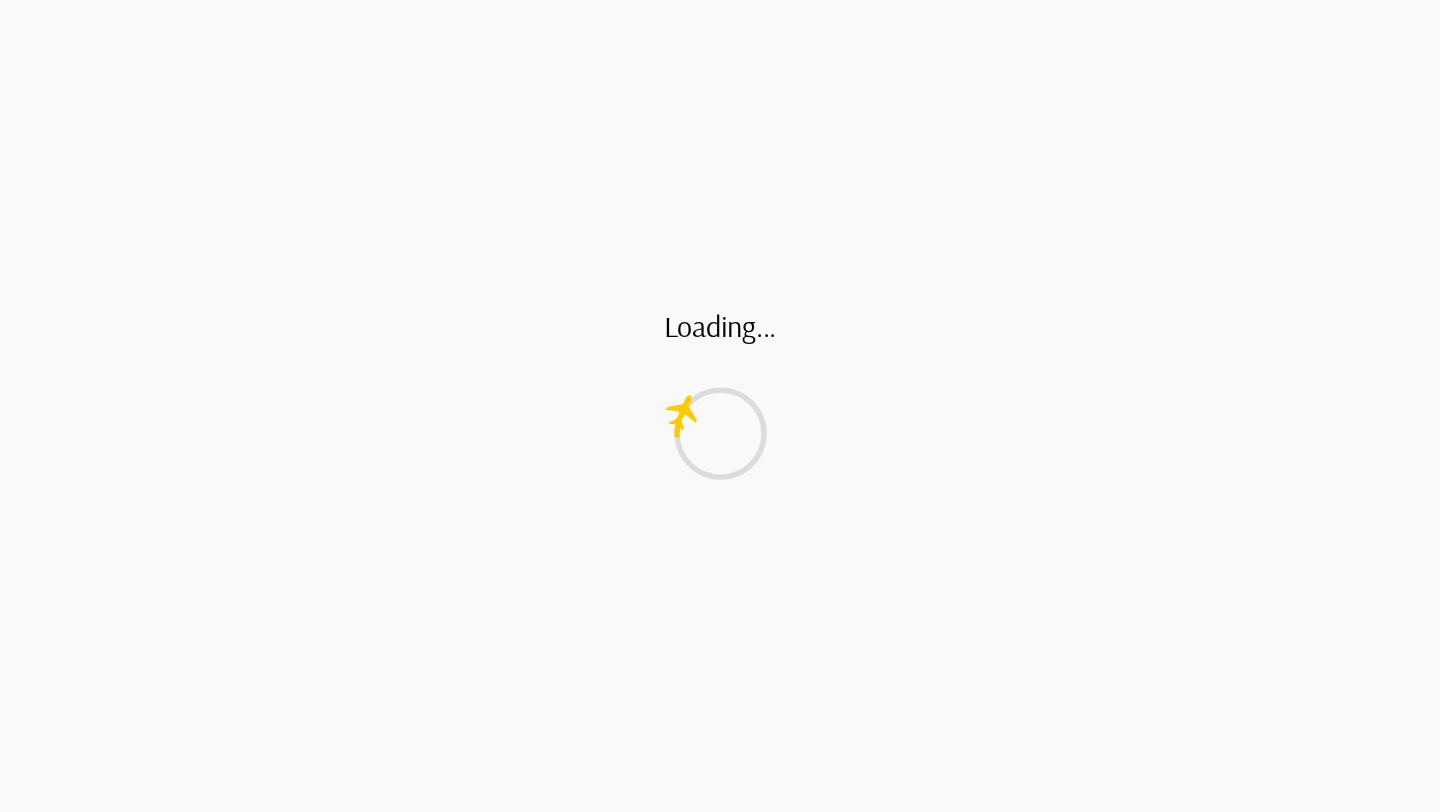 scroll, scrollTop: 0, scrollLeft: 0, axis: both 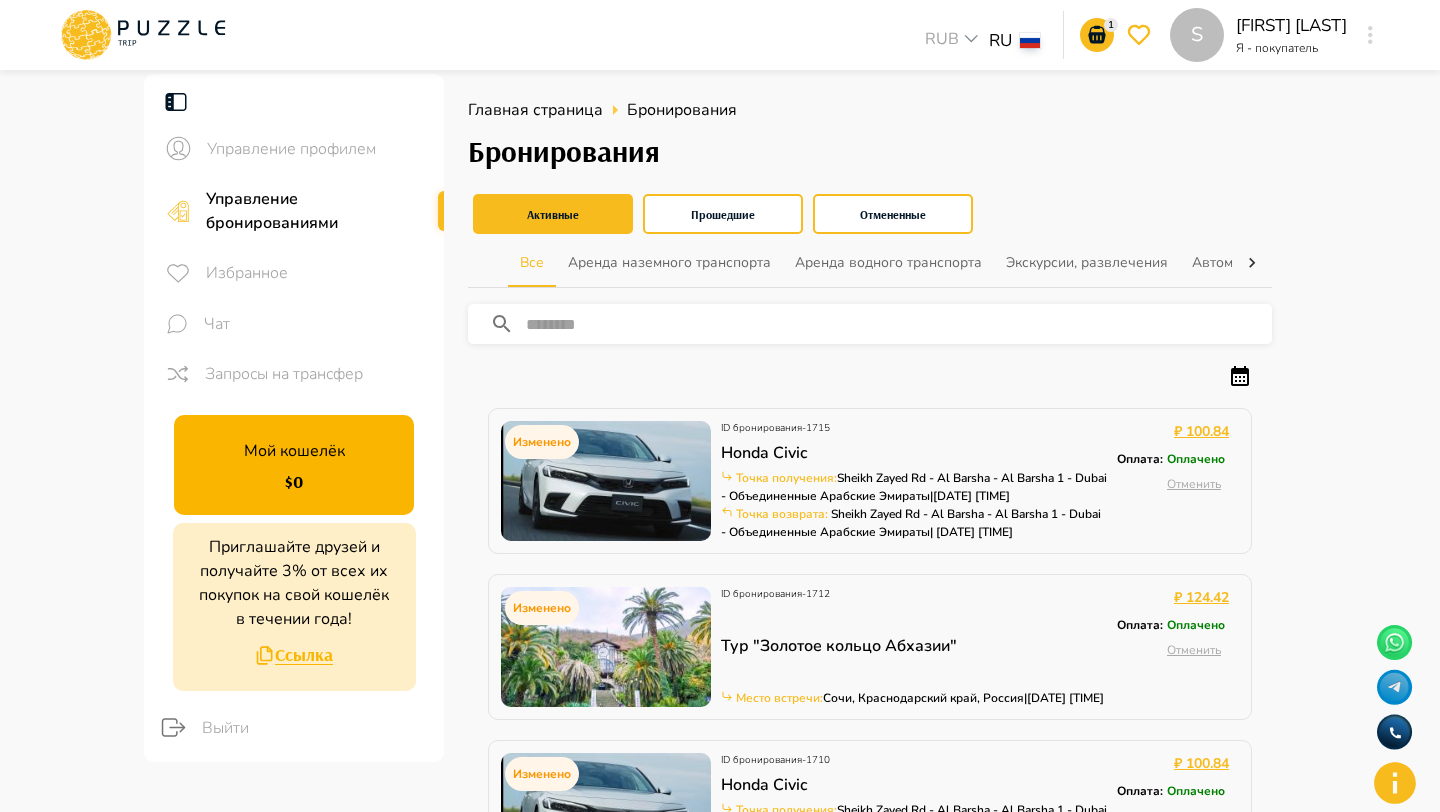 click on "1 S RUB *** RU   ** 1 S Syuzanna Tavakalyan Я - покупатель S" at bounding box center [720, 35] 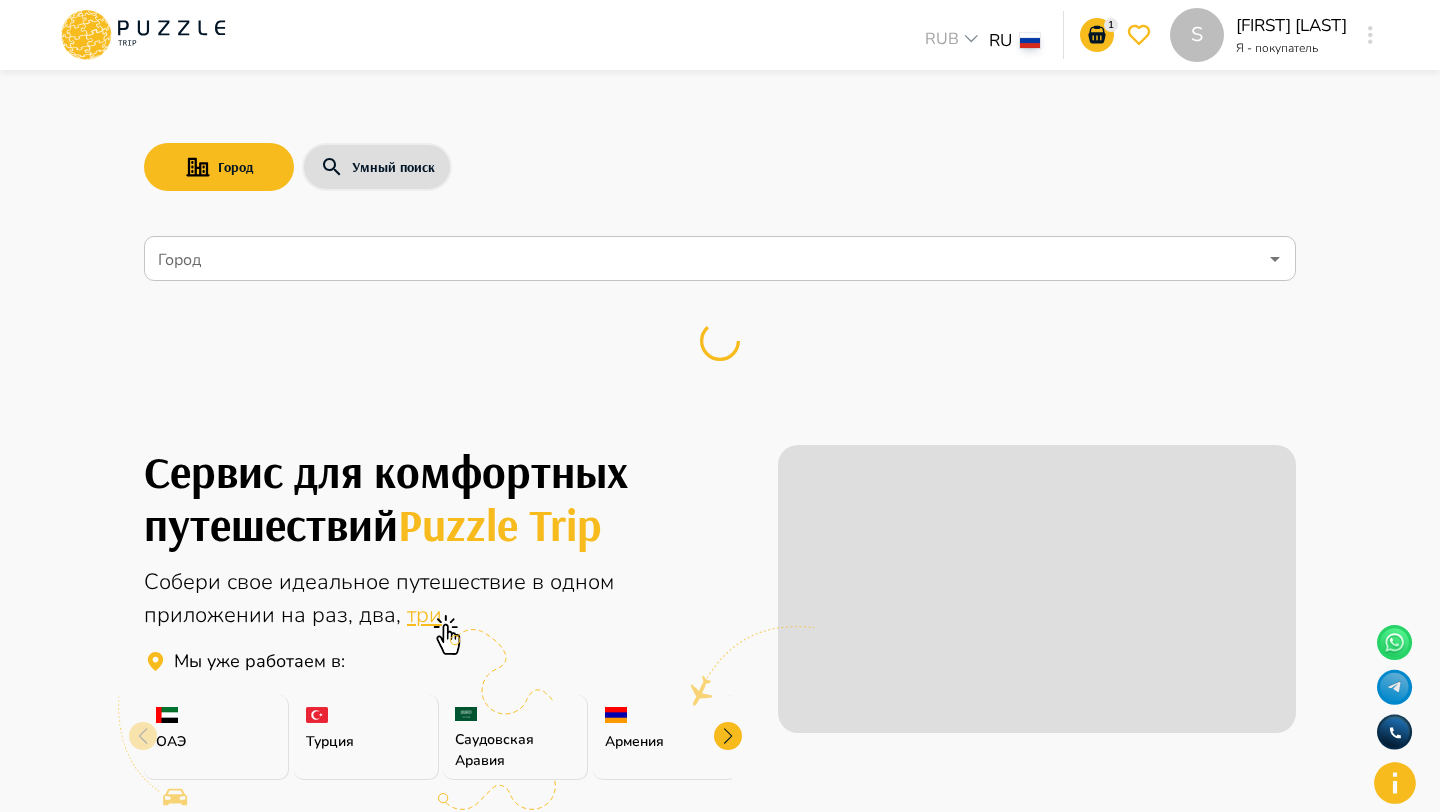 click on "Город" at bounding box center [705, 259] 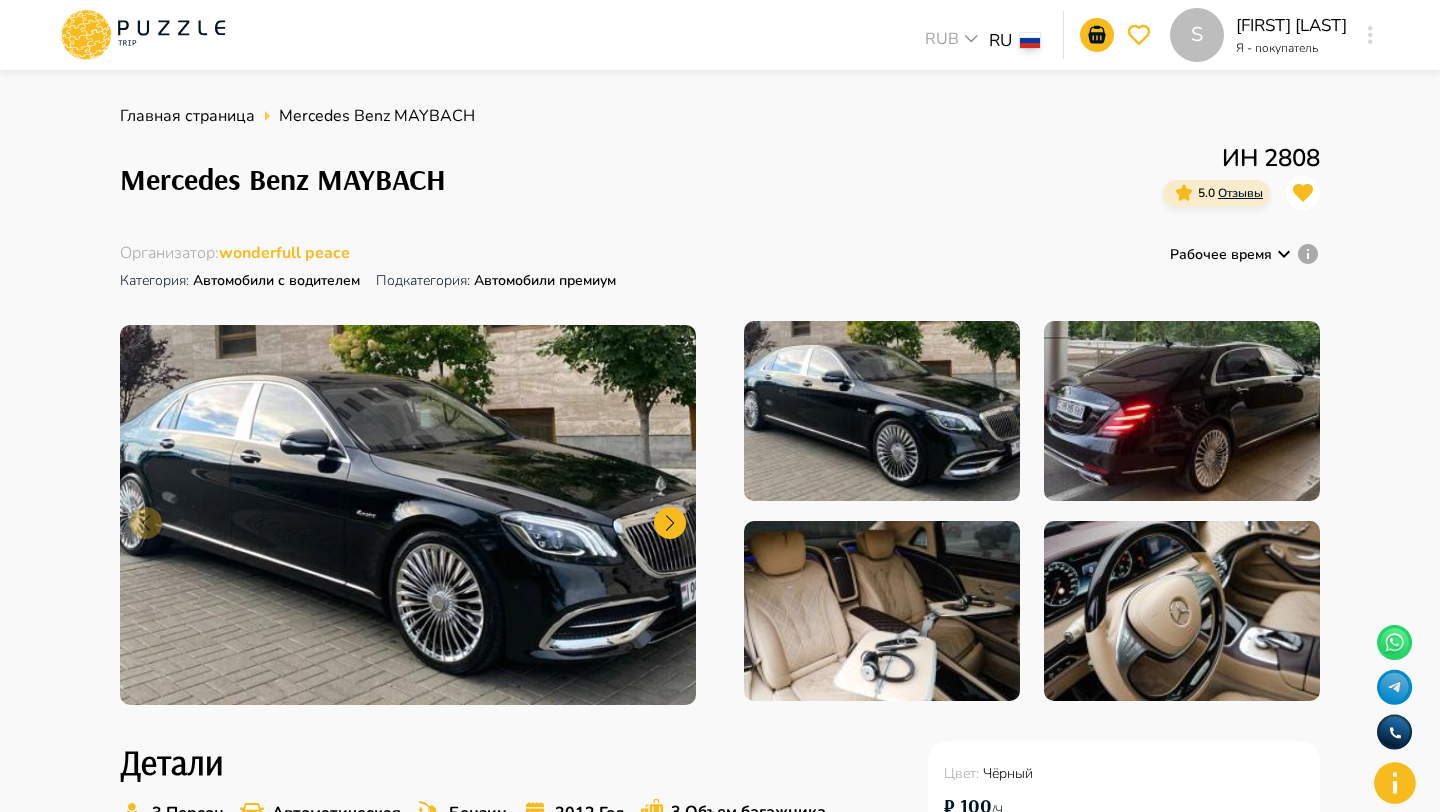 scroll, scrollTop: 244, scrollLeft: 0, axis: vertical 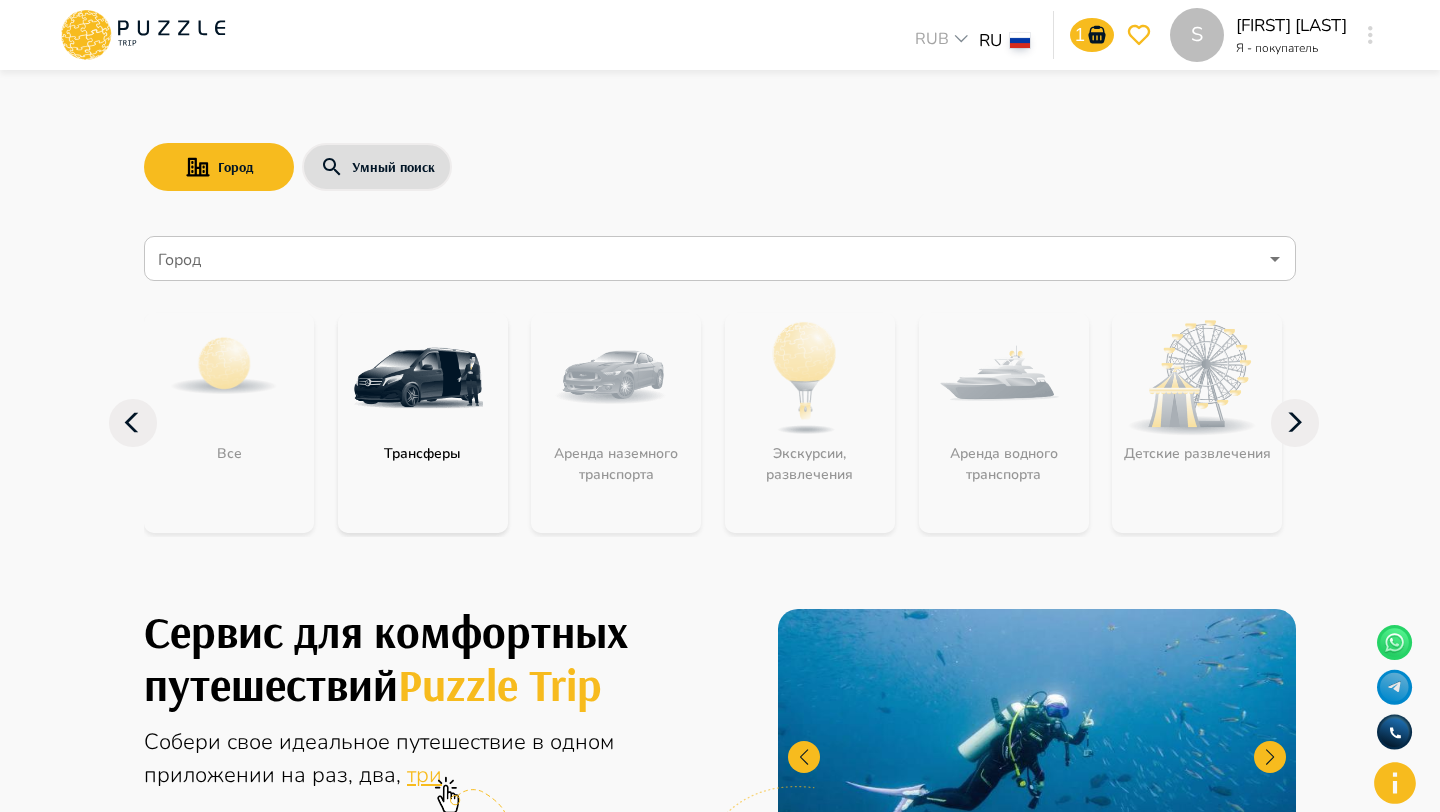 click on "Город" at bounding box center (720, 258) 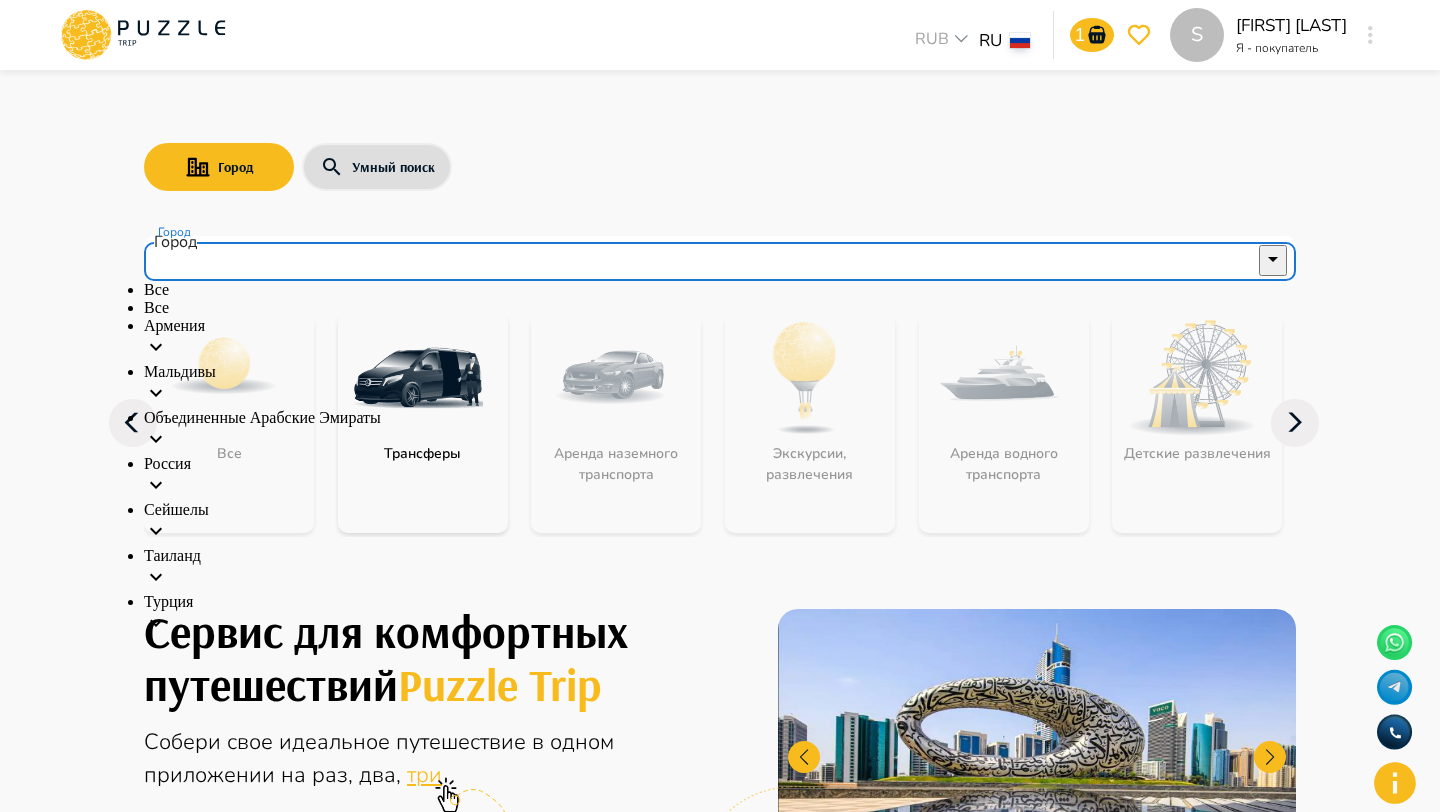 click on "Город" at bounding box center (705, 259) 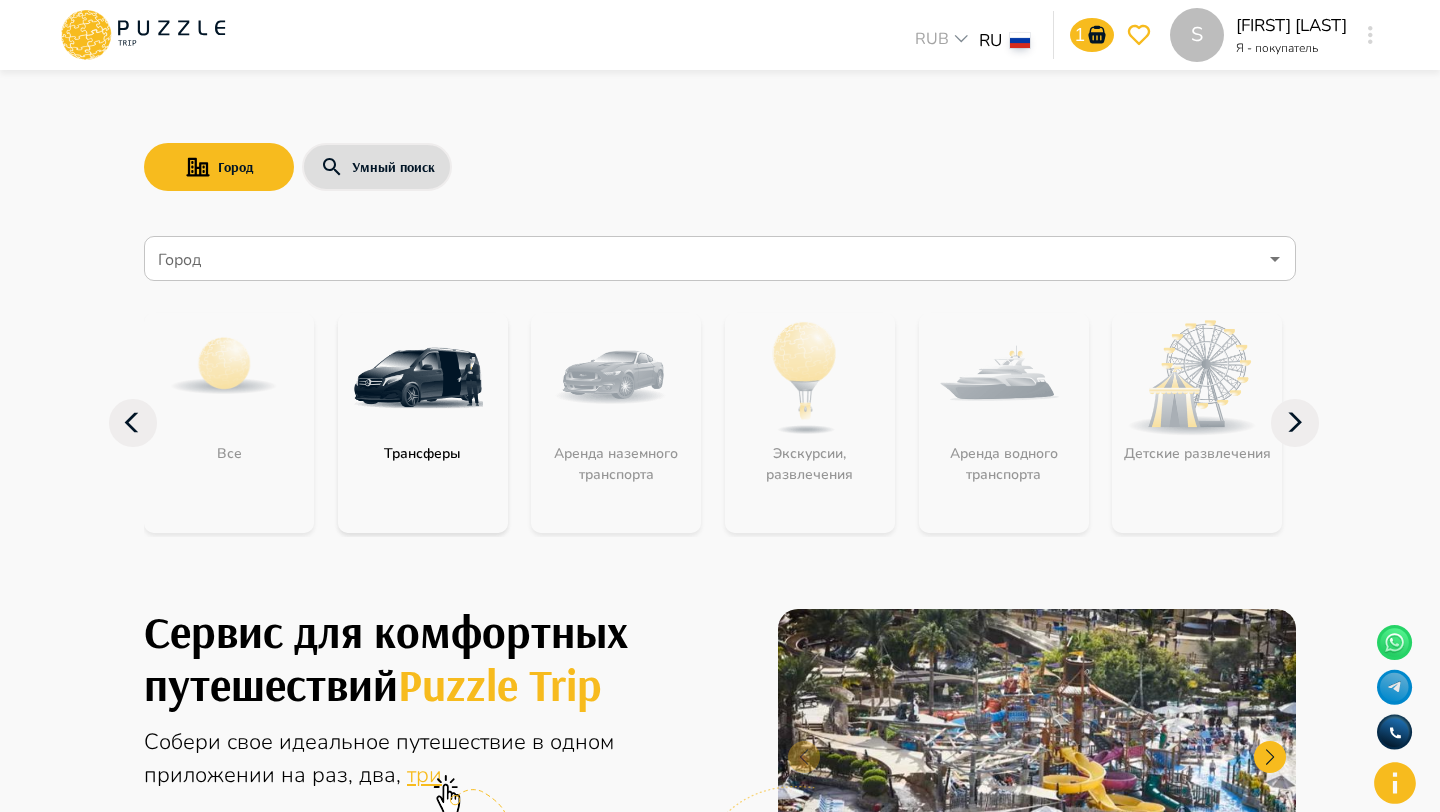 click on "Город Город Все Трансферы Аренда наземного транспорта Экскурсии, развлечения Аренда водного транспорта Детские
развлечения Входные билеты Бизнес-авиация Автомобили с водителем" at bounding box center (720, 396) 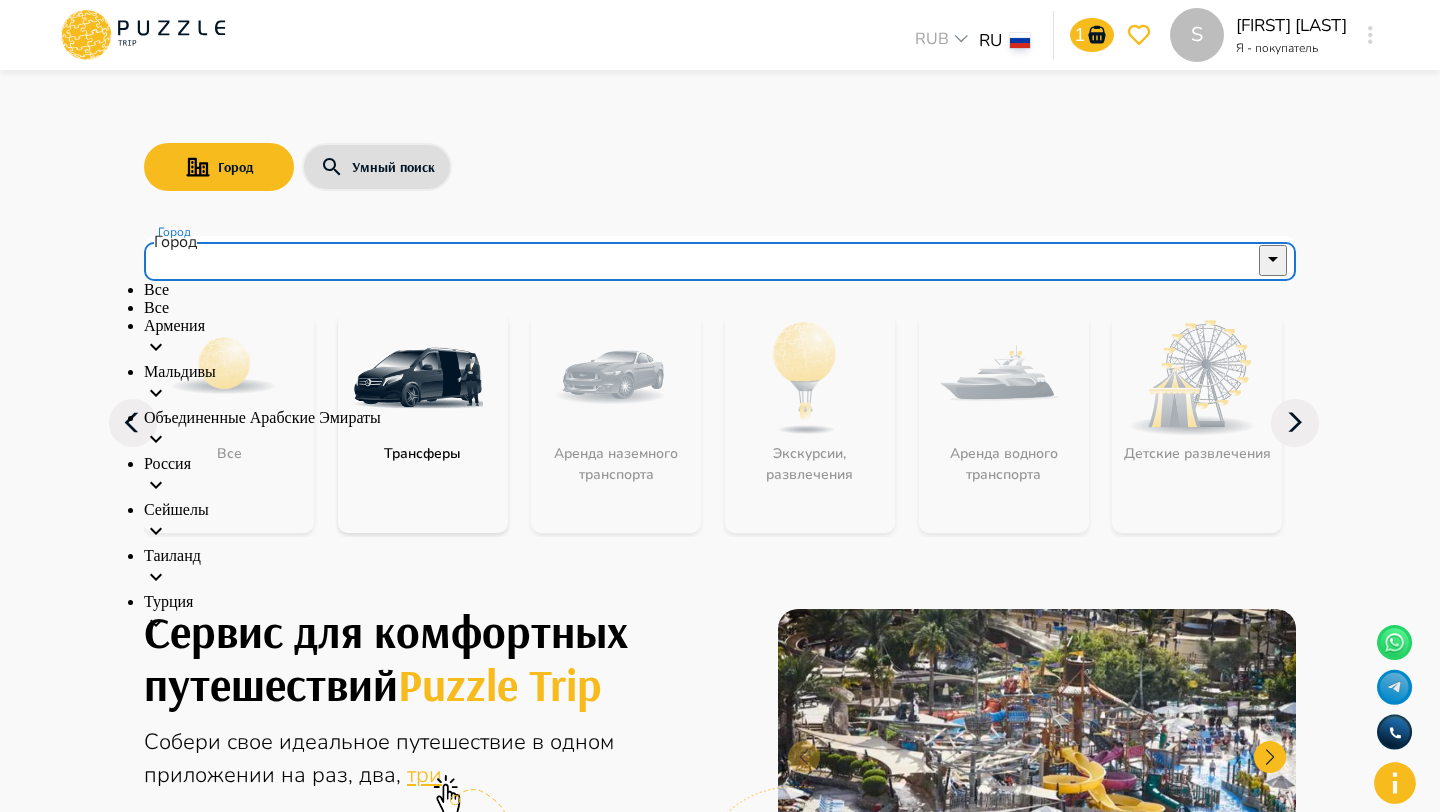 click on "Город" at bounding box center [705, 259] 